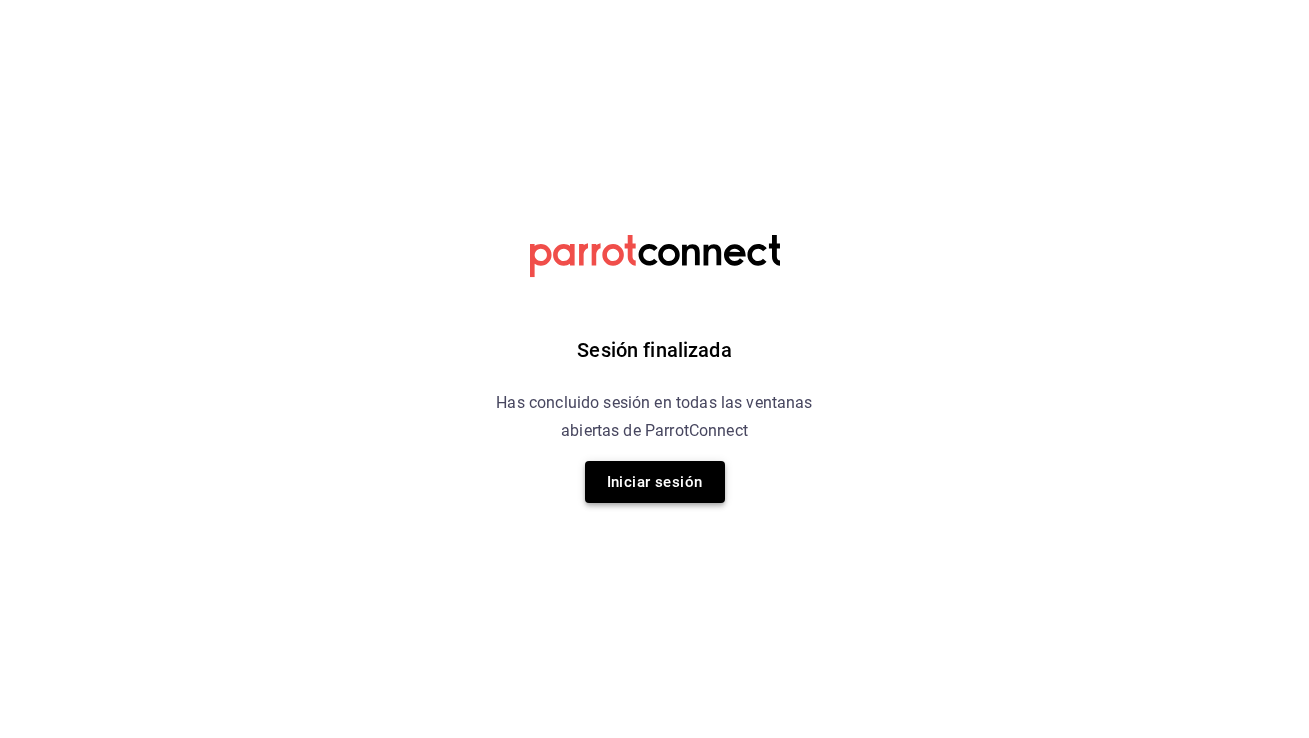 scroll, scrollTop: 0, scrollLeft: 0, axis: both 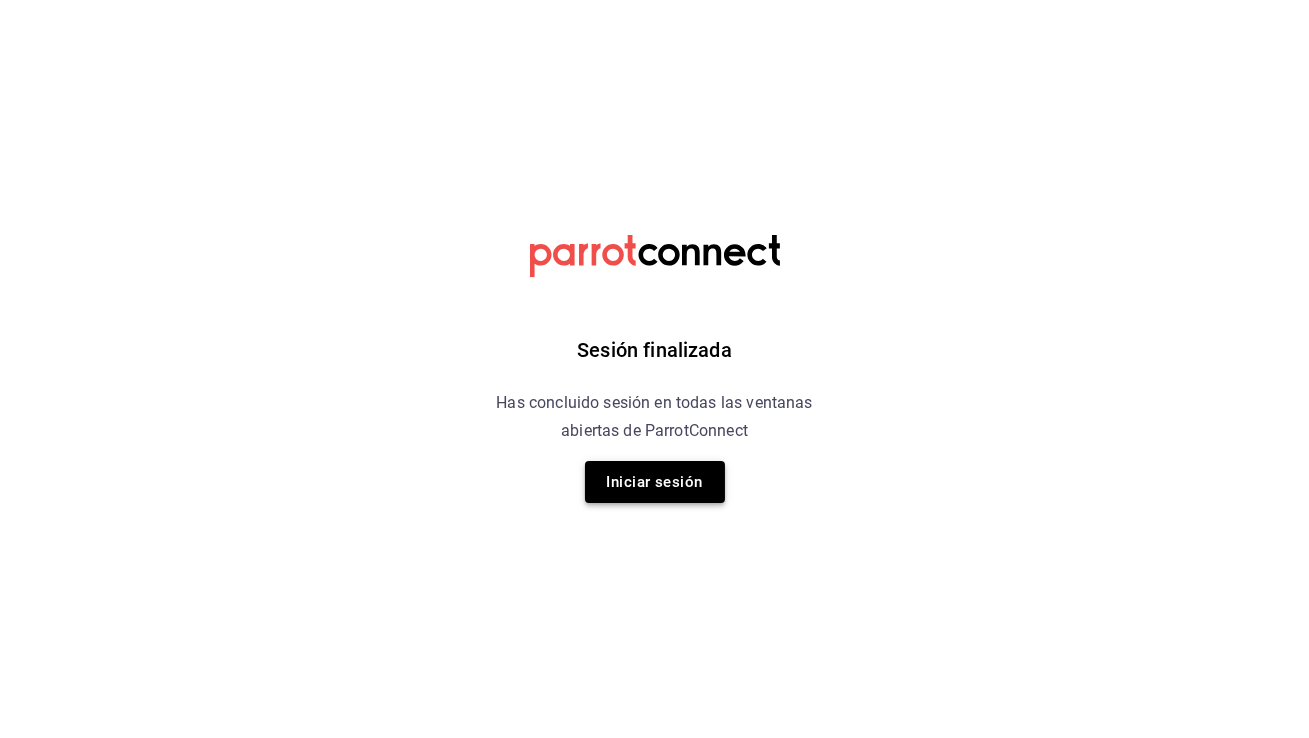 click on "Iniciar sesión" at bounding box center (655, 482) 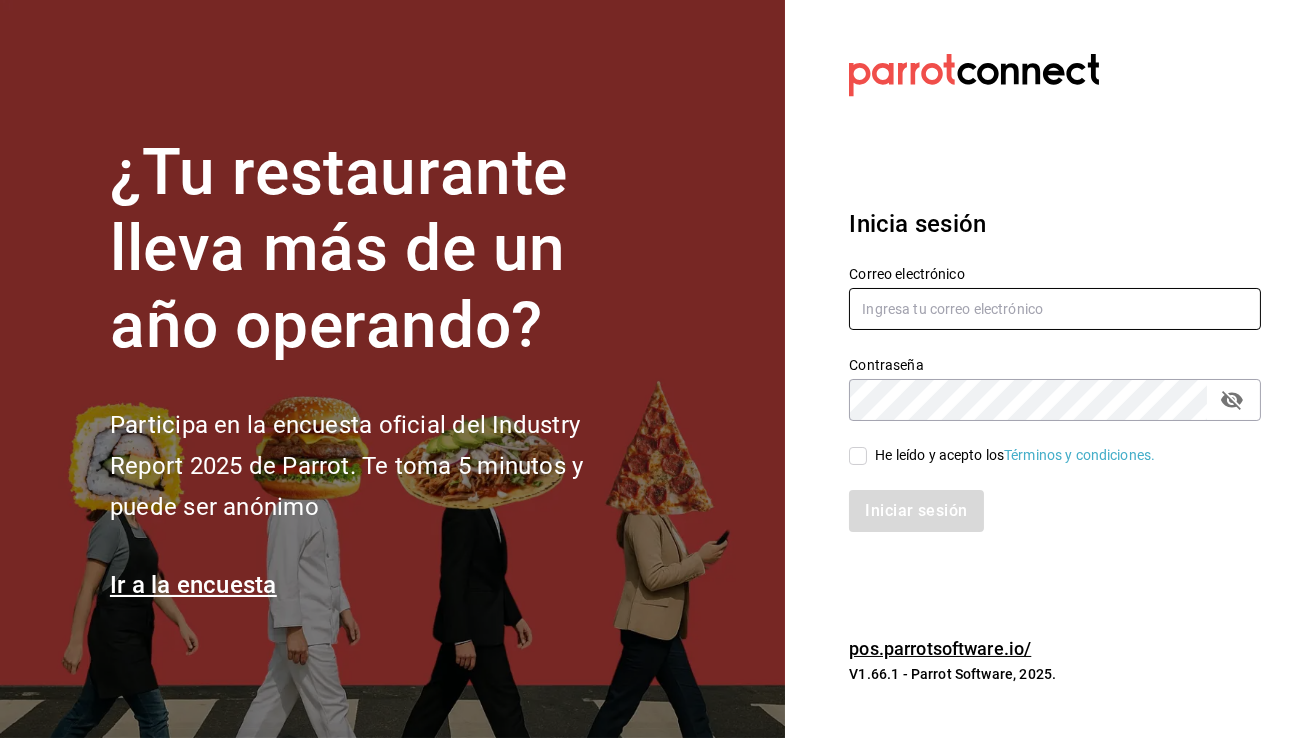 click at bounding box center (1055, 309) 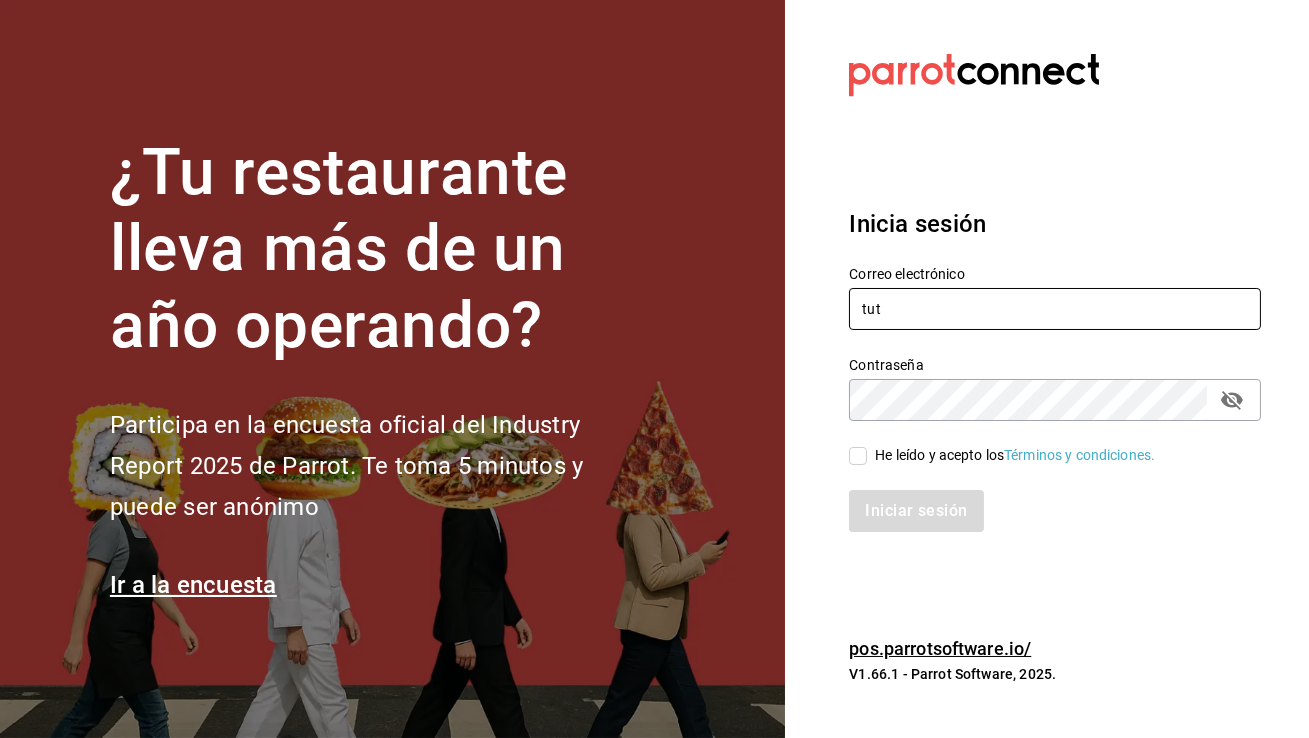 type on "tutcoffee@example.com" 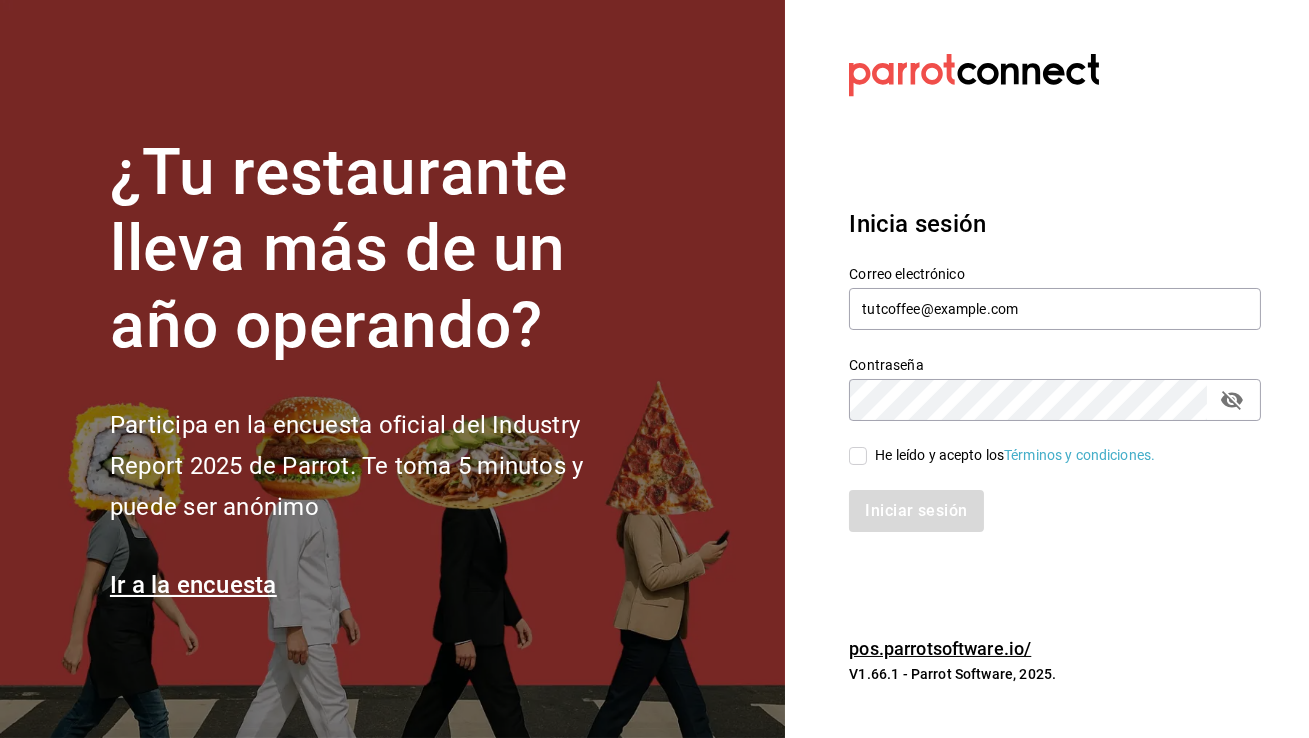 click on "He leído y acepto los  Términos y condiciones." at bounding box center (1015, 455) 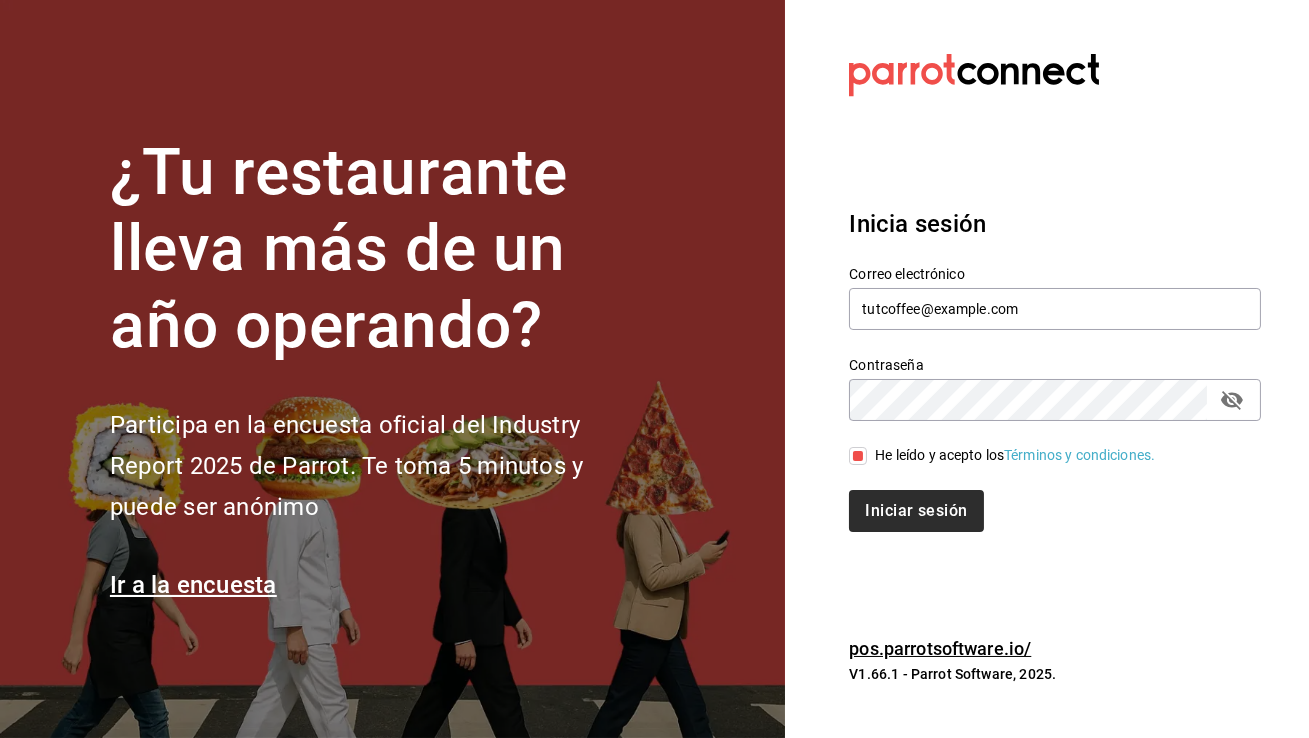 click on "Iniciar sesión" at bounding box center [916, 511] 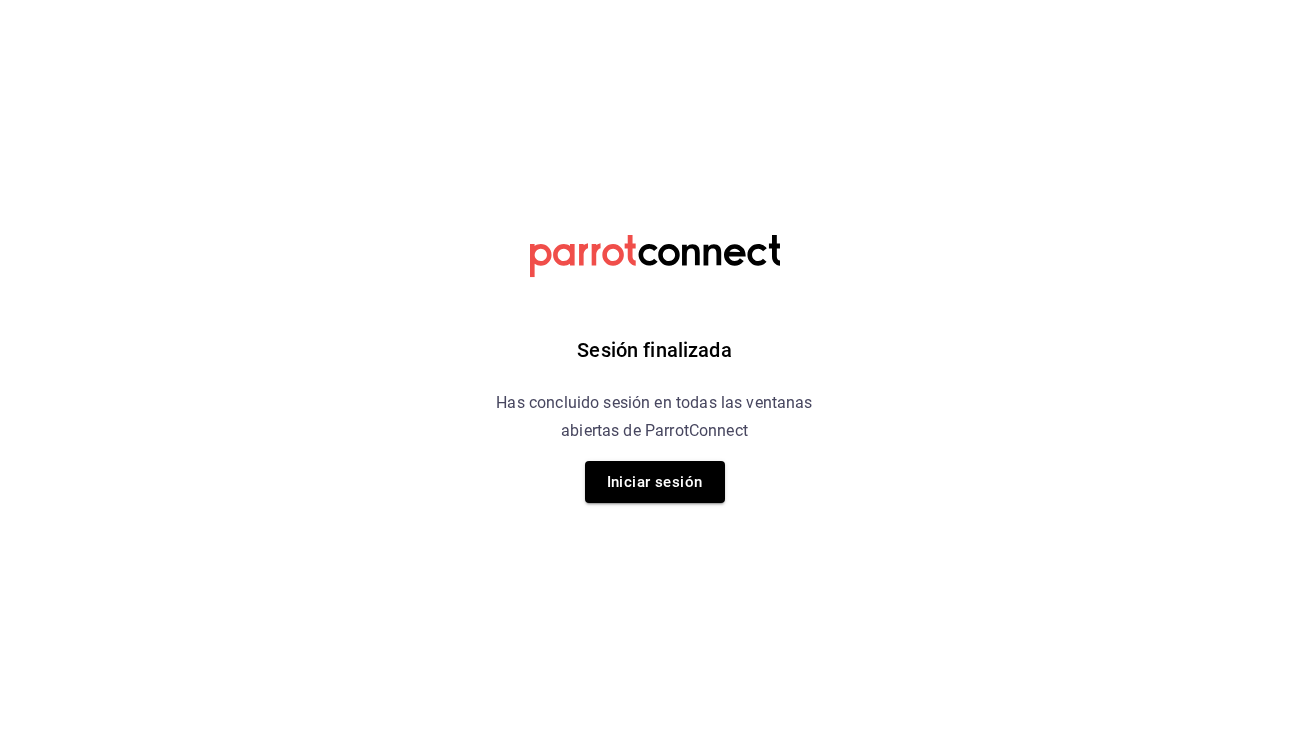 scroll, scrollTop: 0, scrollLeft: 0, axis: both 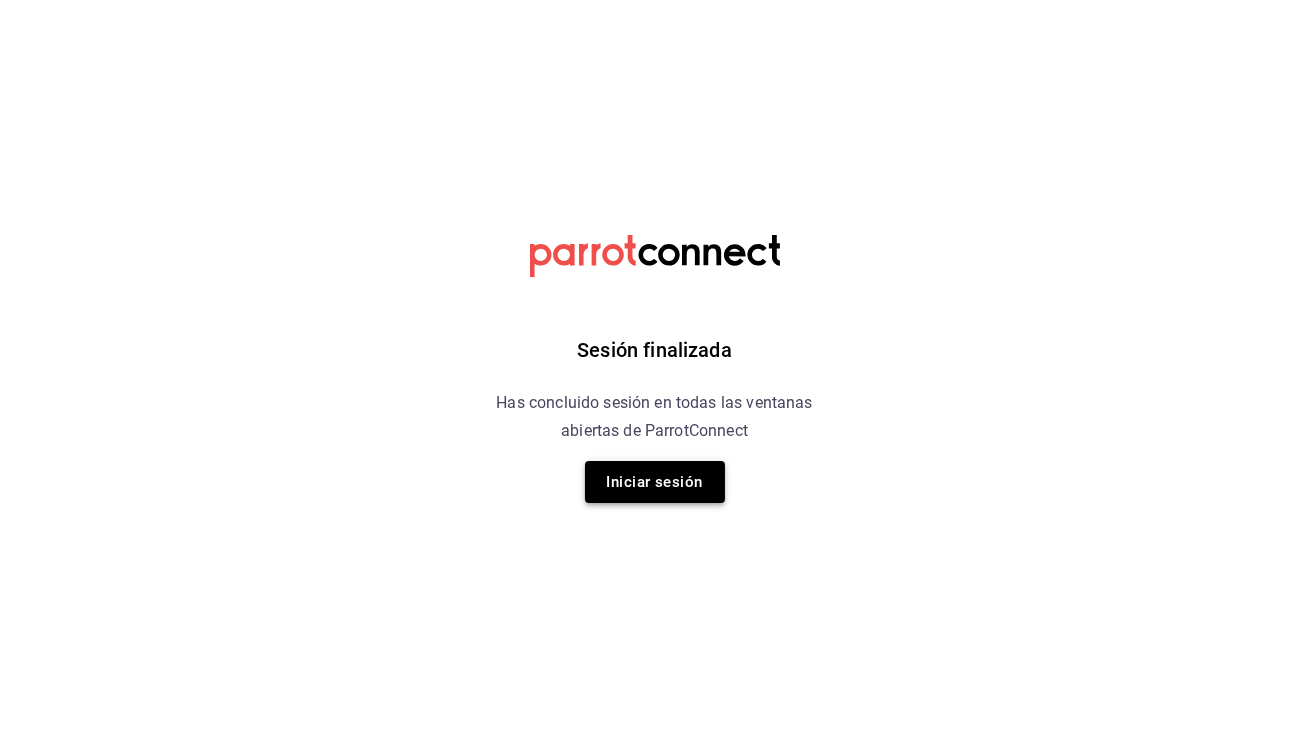click on "Iniciar sesión" at bounding box center [655, 482] 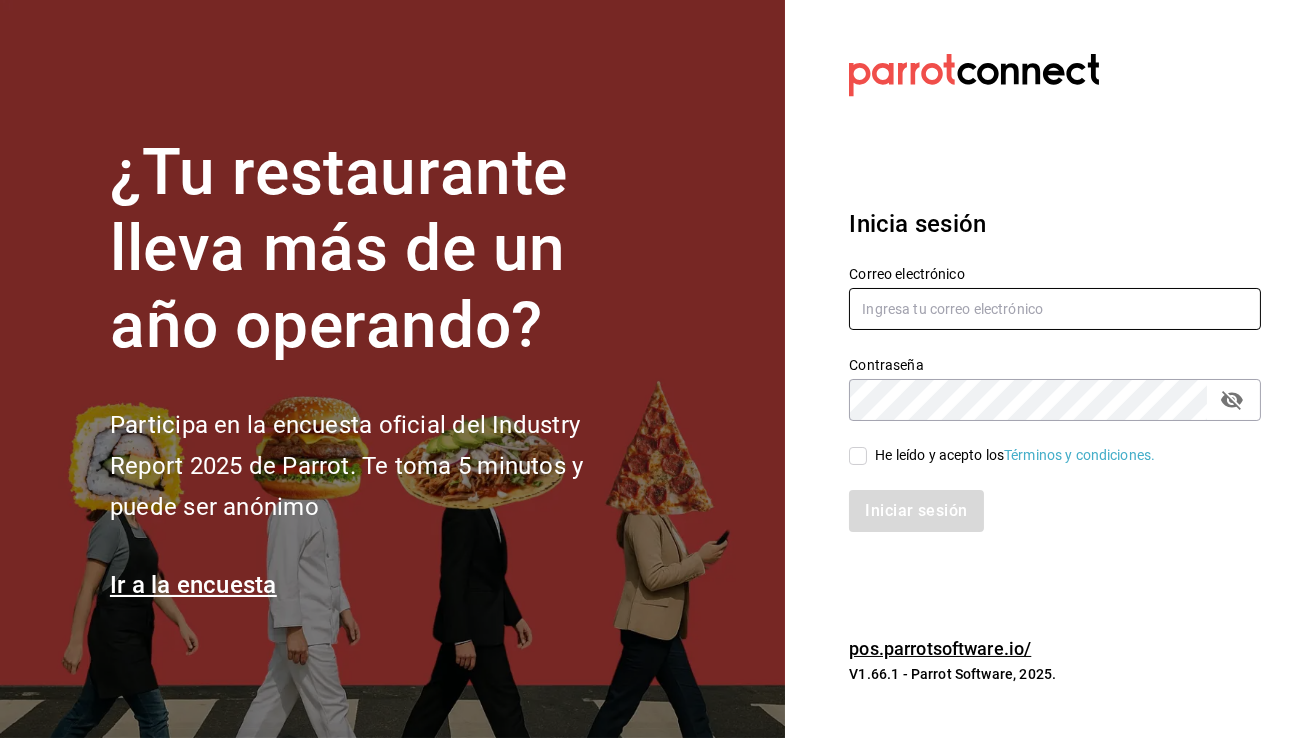 click at bounding box center (1055, 309) 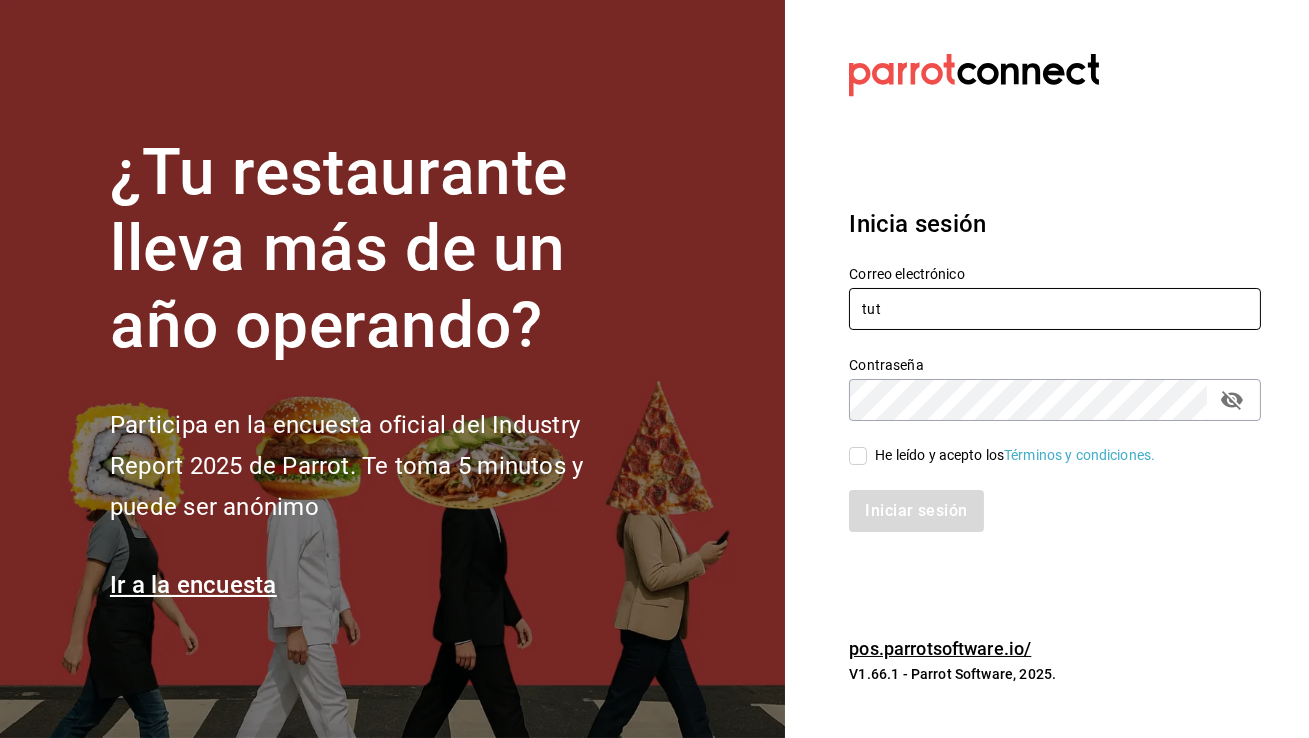 type on "tutcoffee@[EMAIL]" 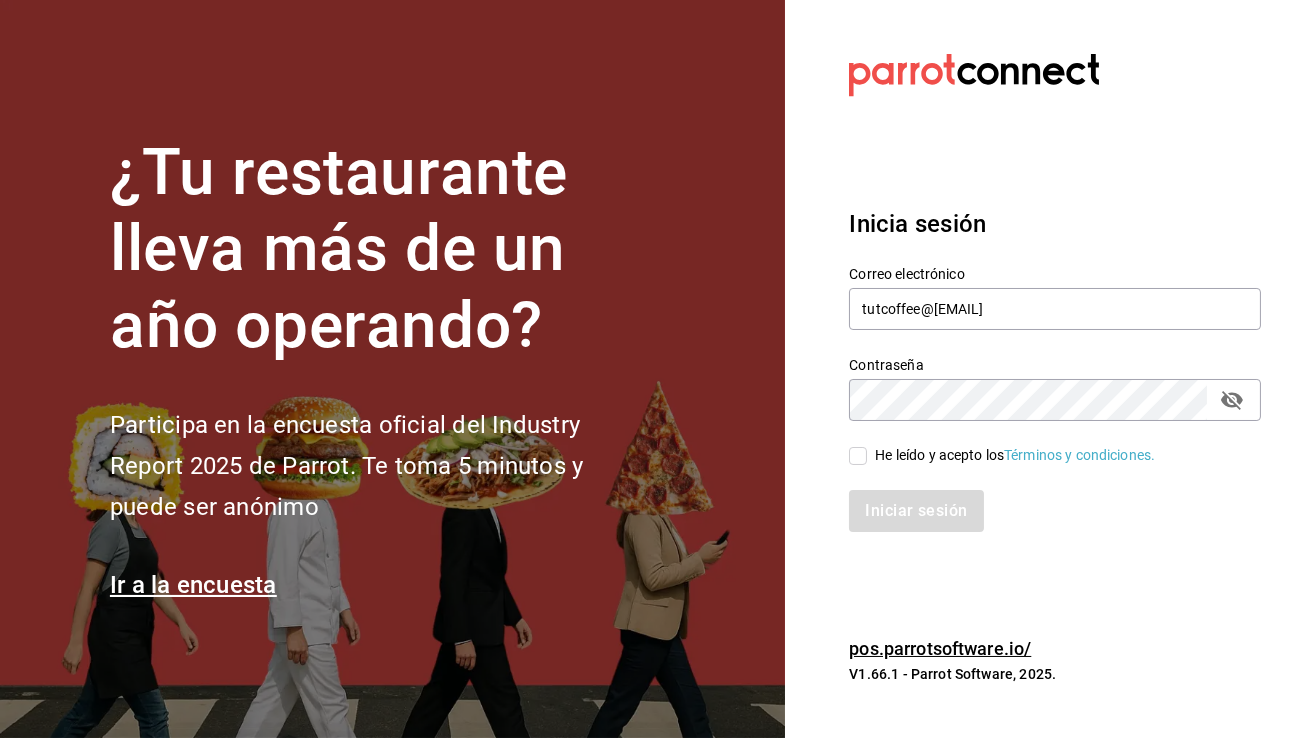 click on "He leído y acepto los  Términos y condiciones." at bounding box center (858, 456) 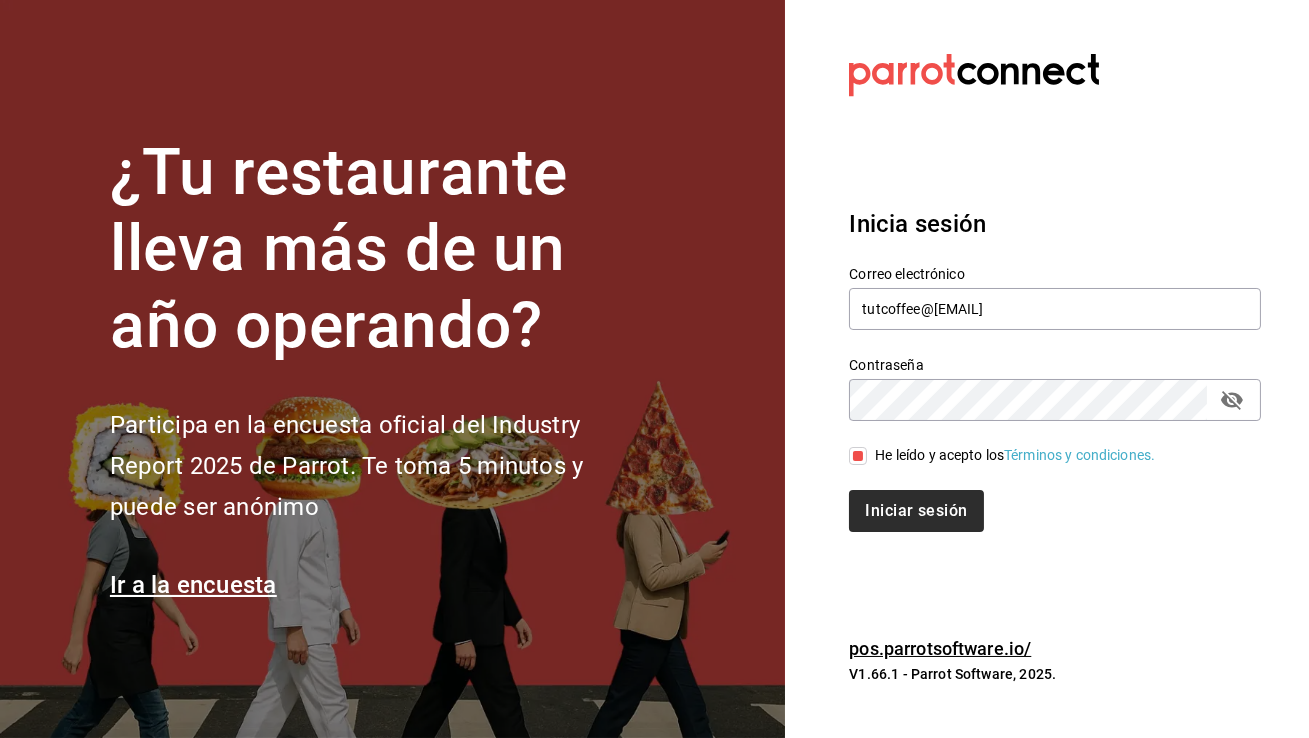 click on "Iniciar sesión" at bounding box center [916, 511] 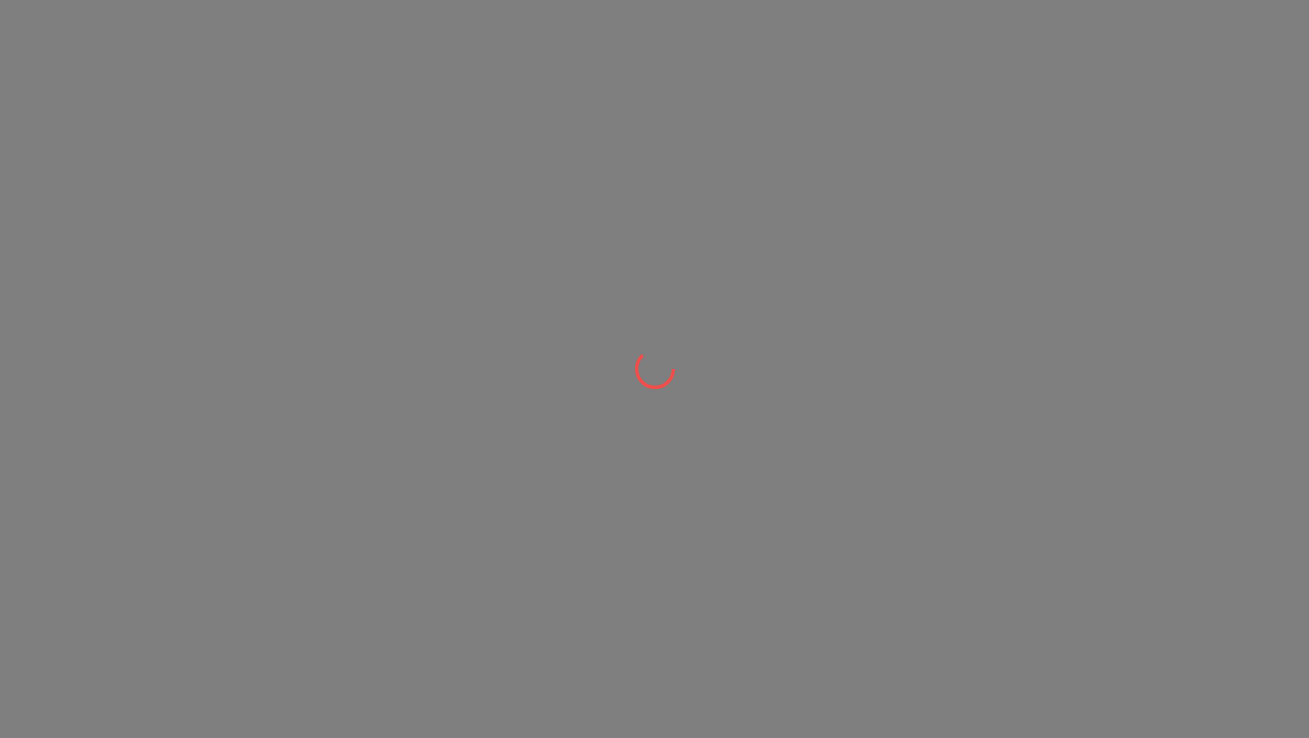scroll, scrollTop: 0, scrollLeft: 0, axis: both 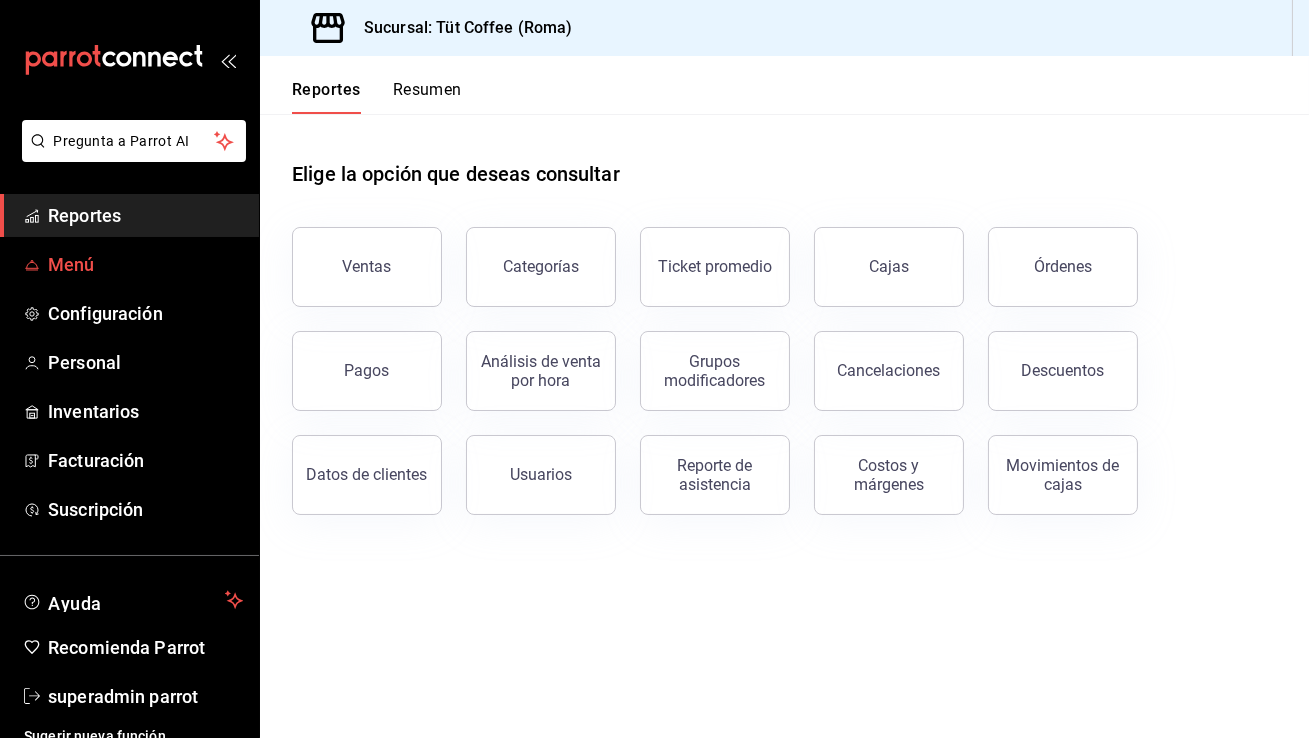 click on "Menú" at bounding box center (145, 264) 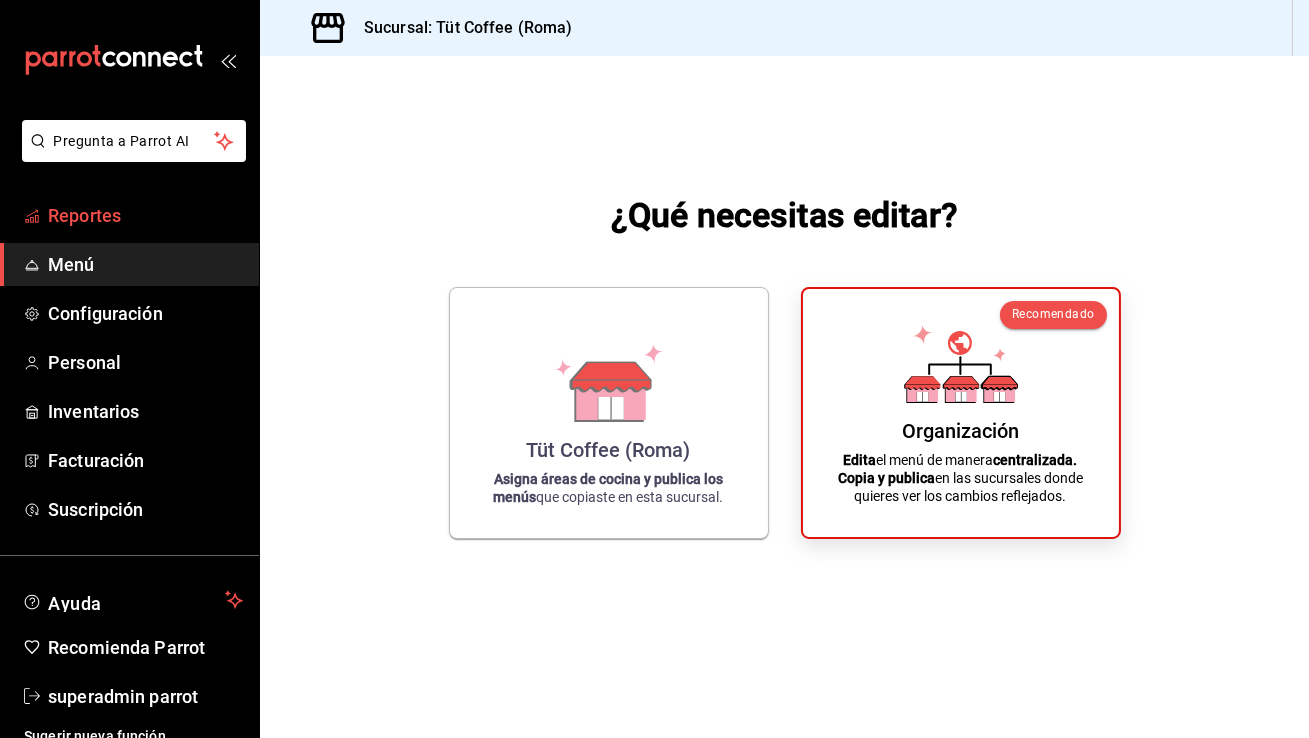 click on "Reportes" at bounding box center (145, 215) 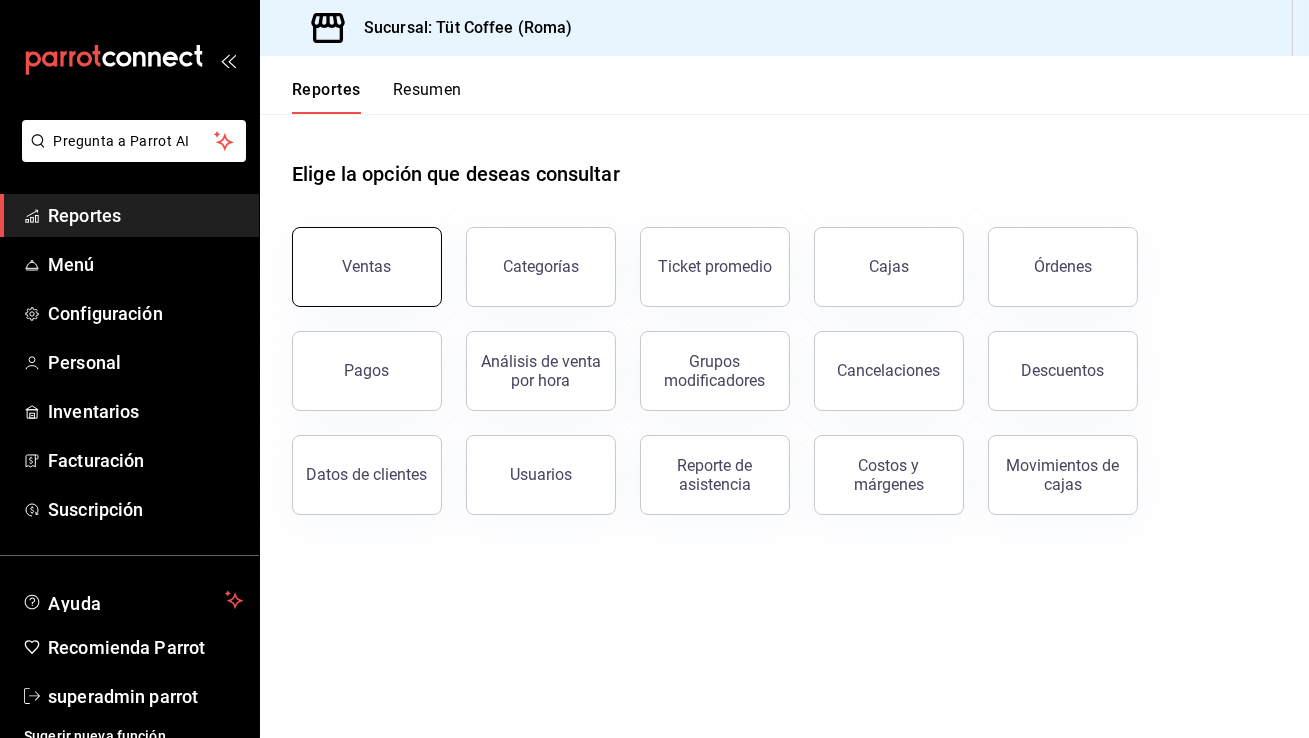 click on "Ventas" at bounding box center [367, 266] 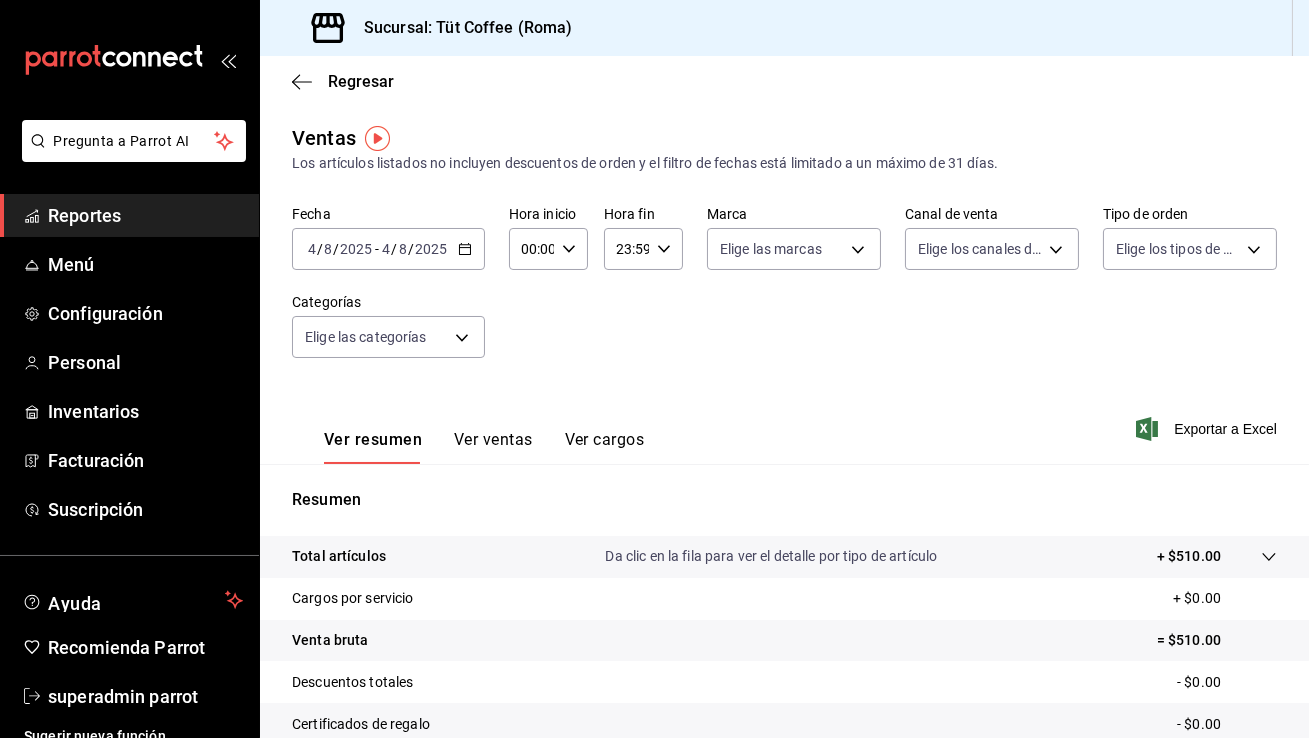 click 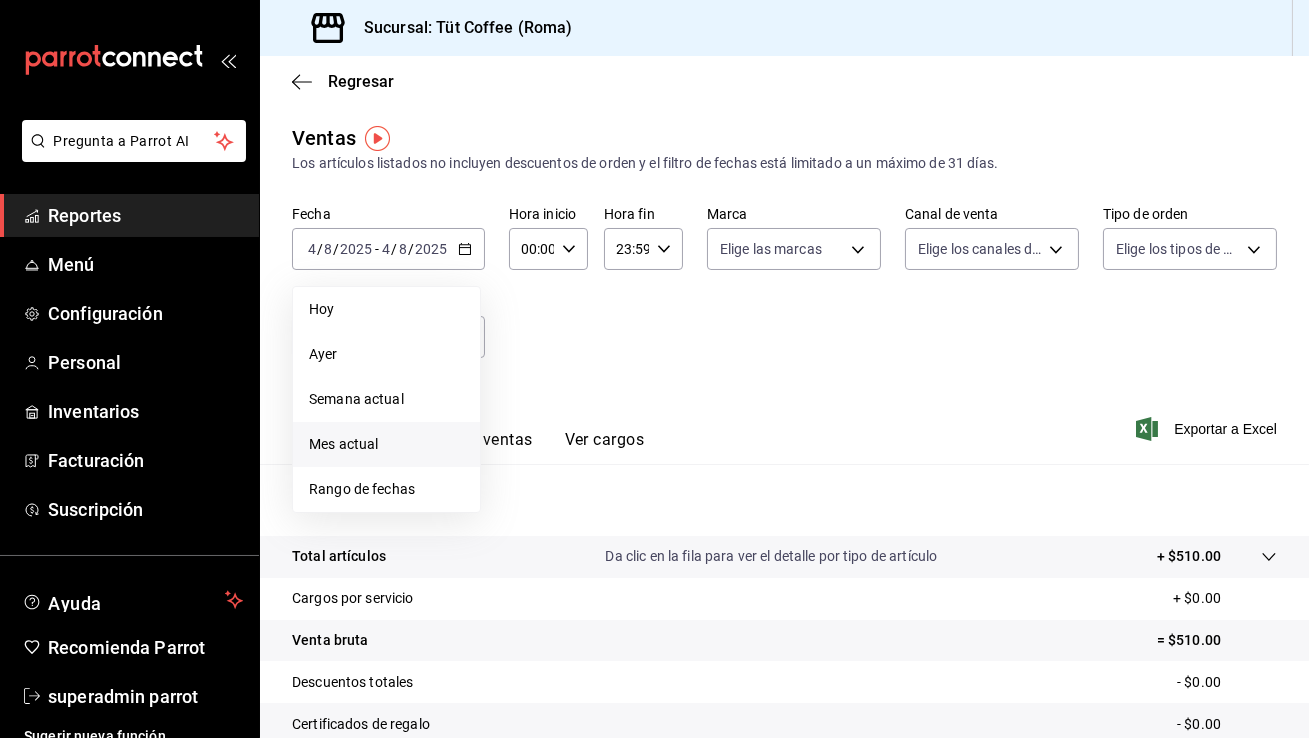 click on "Mes actual" at bounding box center [386, 444] 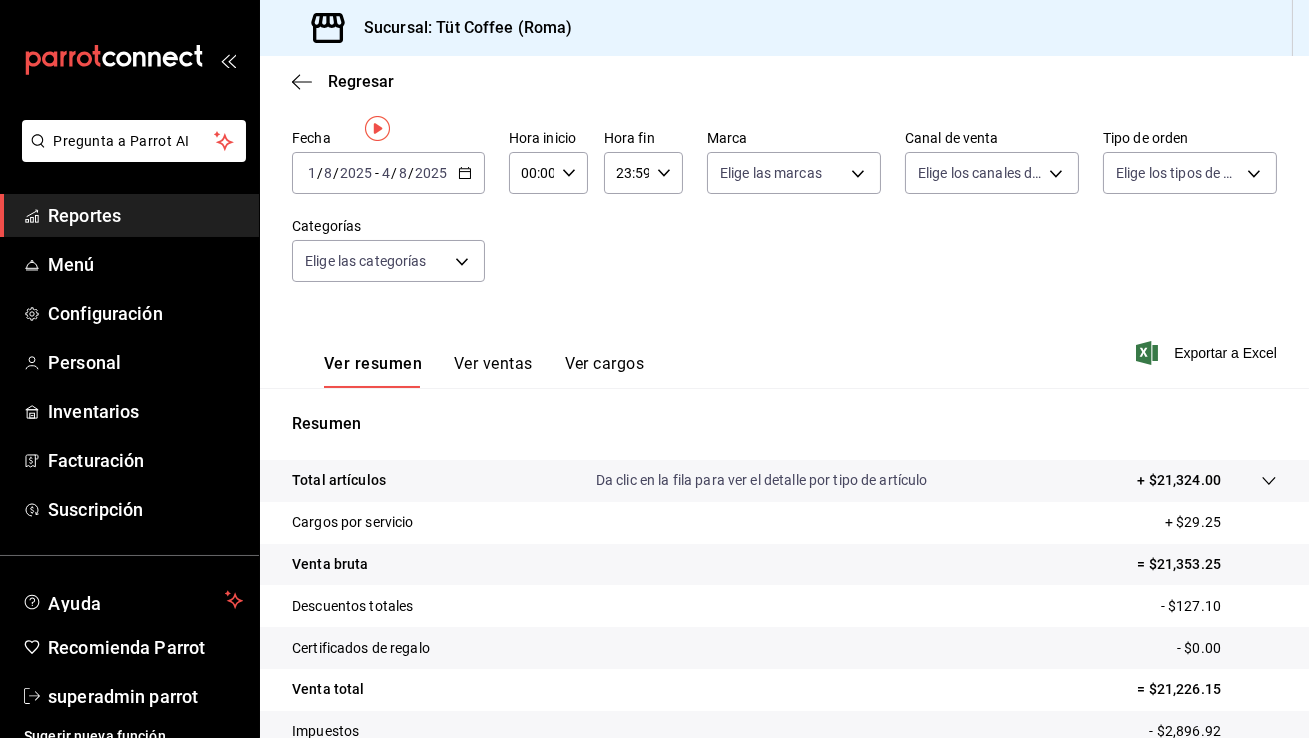 scroll, scrollTop: 0, scrollLeft: 0, axis: both 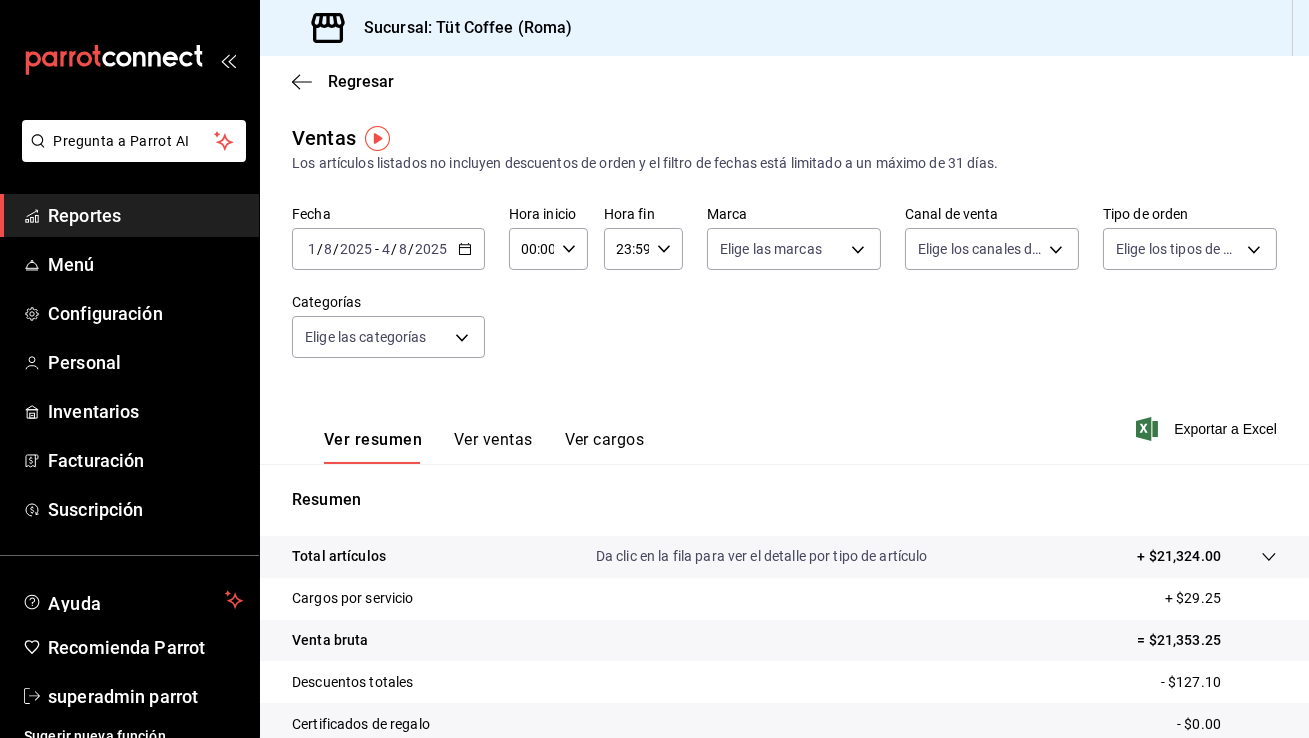 click 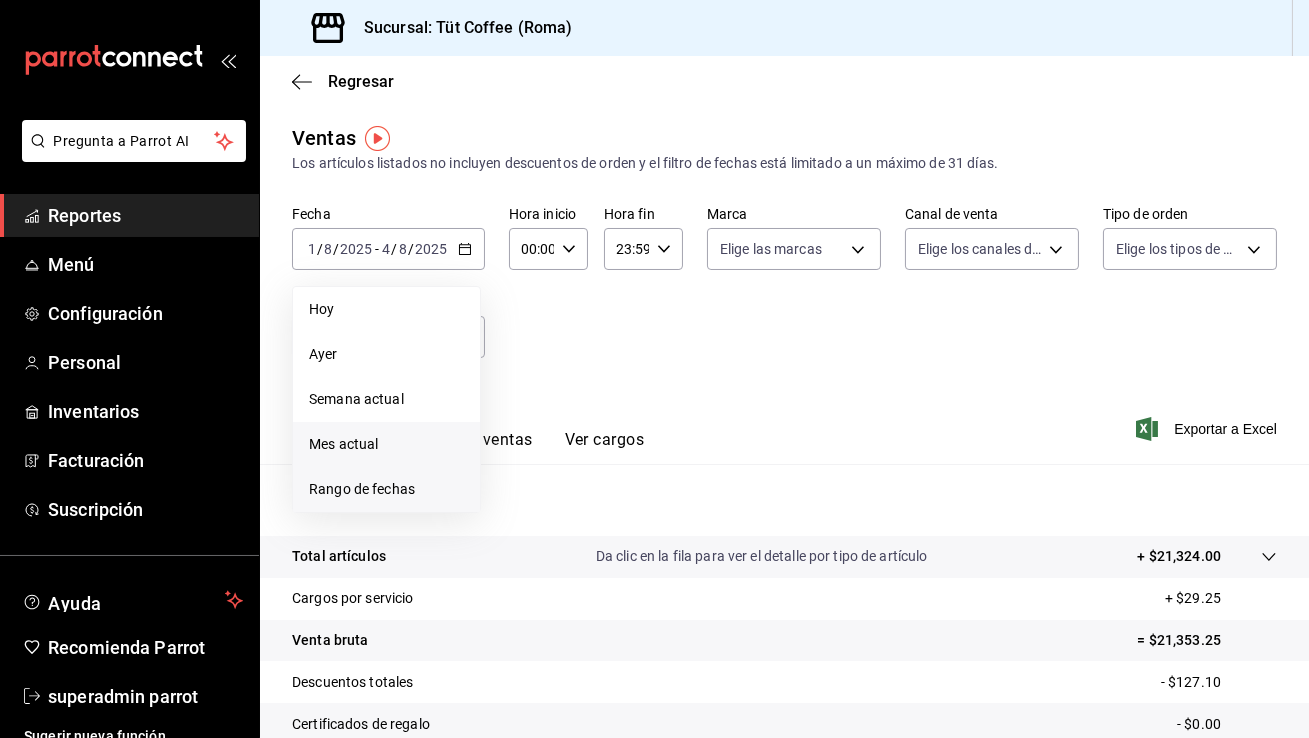 click on "Rango de fechas" at bounding box center [386, 489] 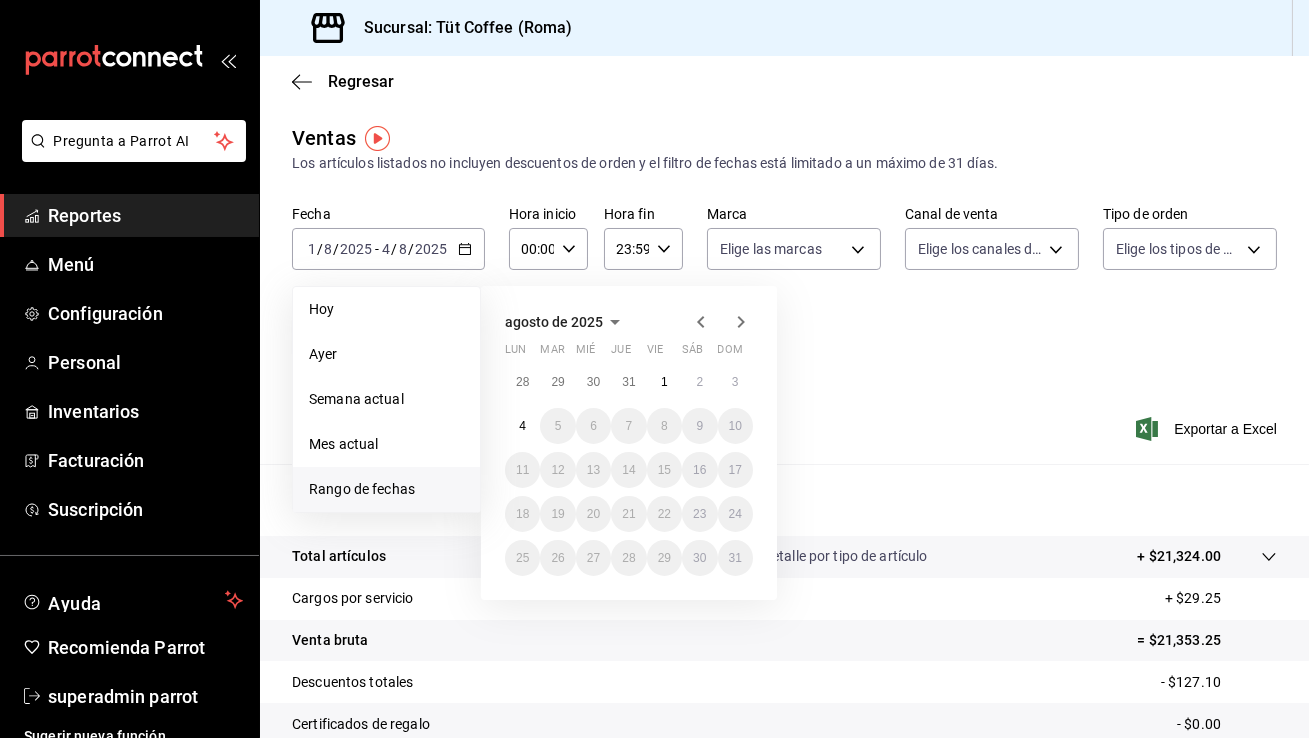 click on "Los artículos listados no incluyen descuentos de orden y el filtro de fechas está limitado a un máximo de 31 días." at bounding box center [784, 163] 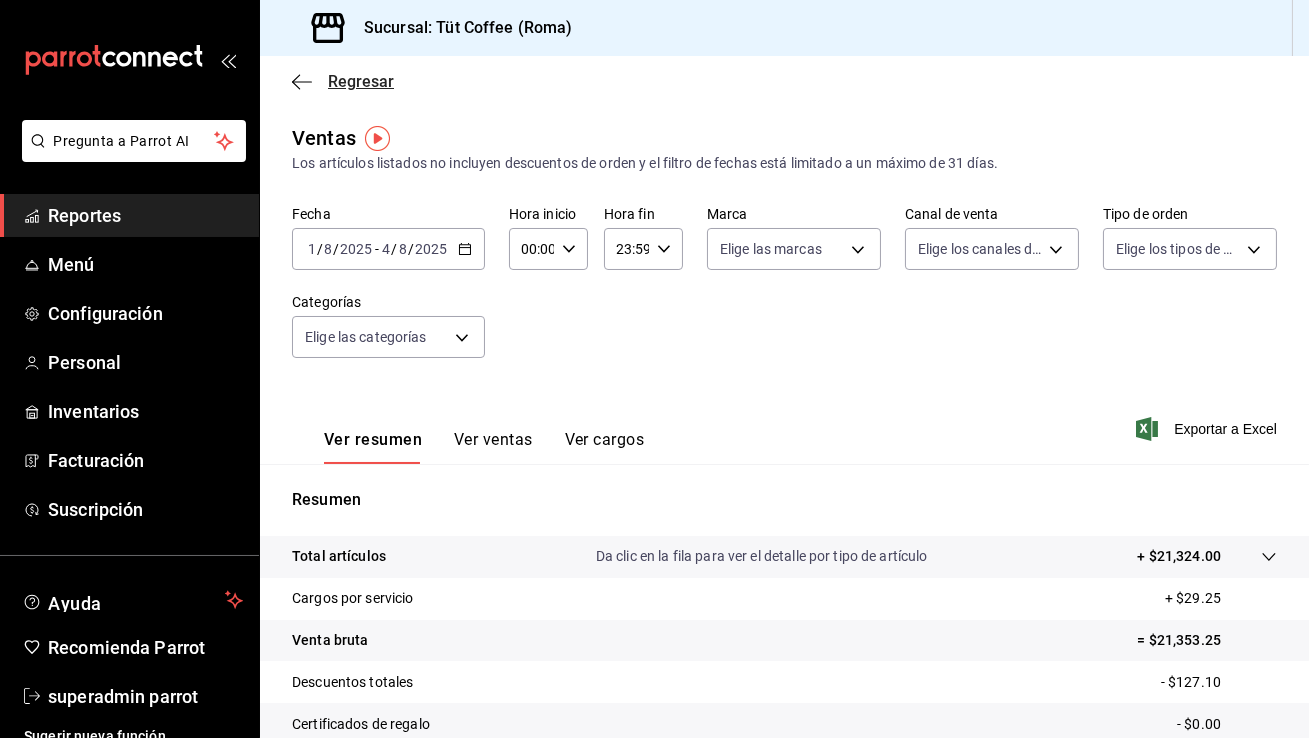 click 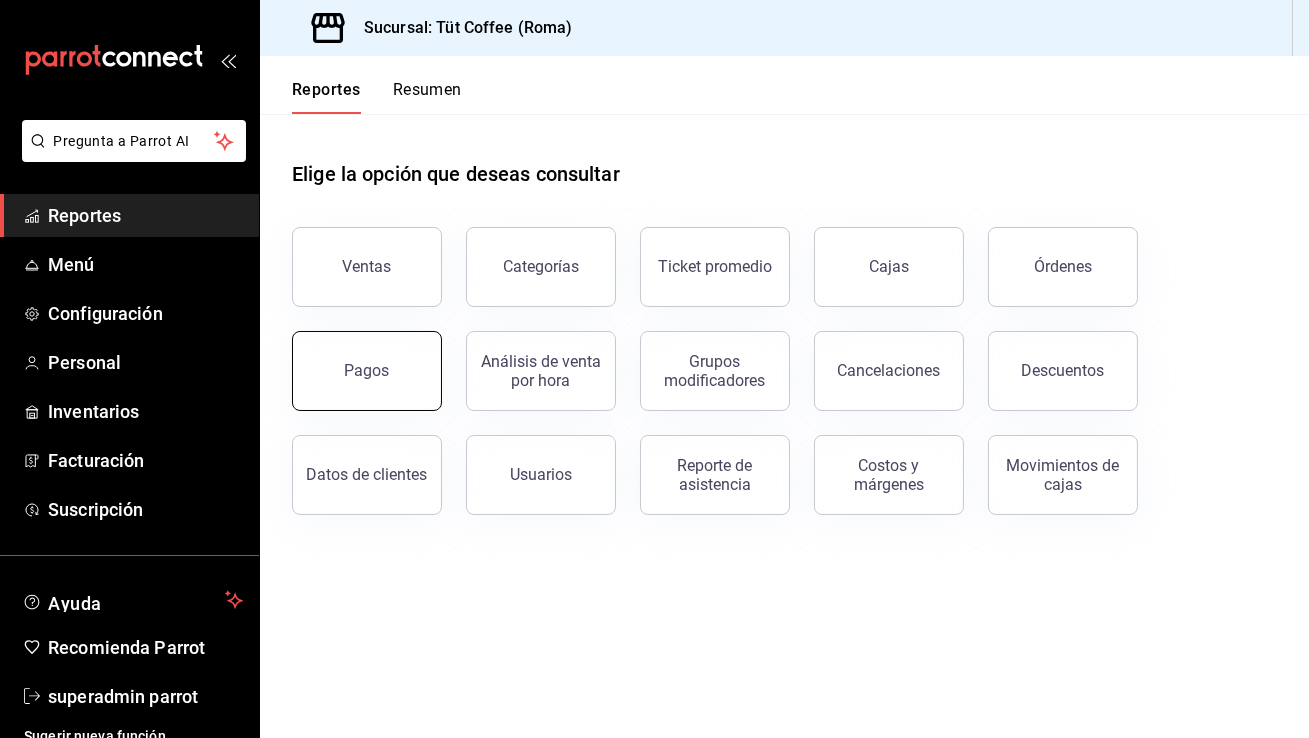click on "Pagos" at bounding box center [367, 370] 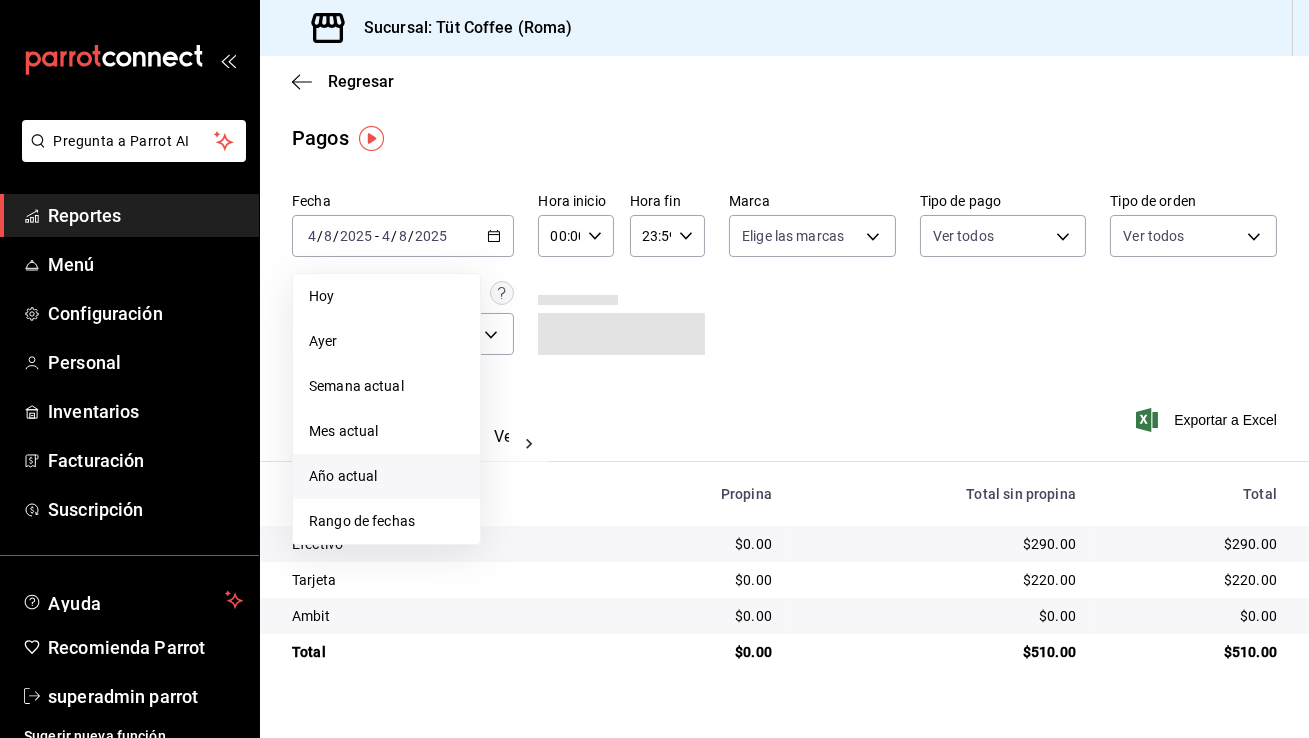 click on "Año actual" at bounding box center [386, 476] 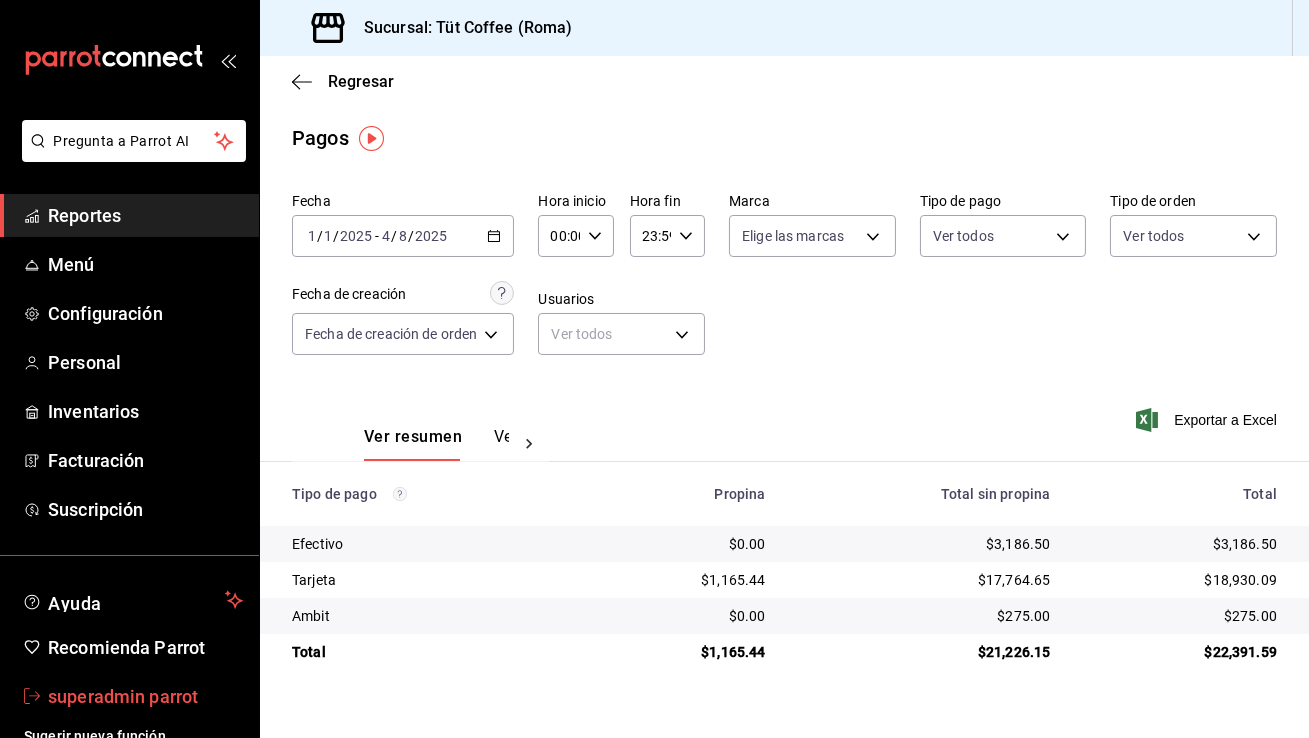 click on "superadmin parrot" at bounding box center (145, 696) 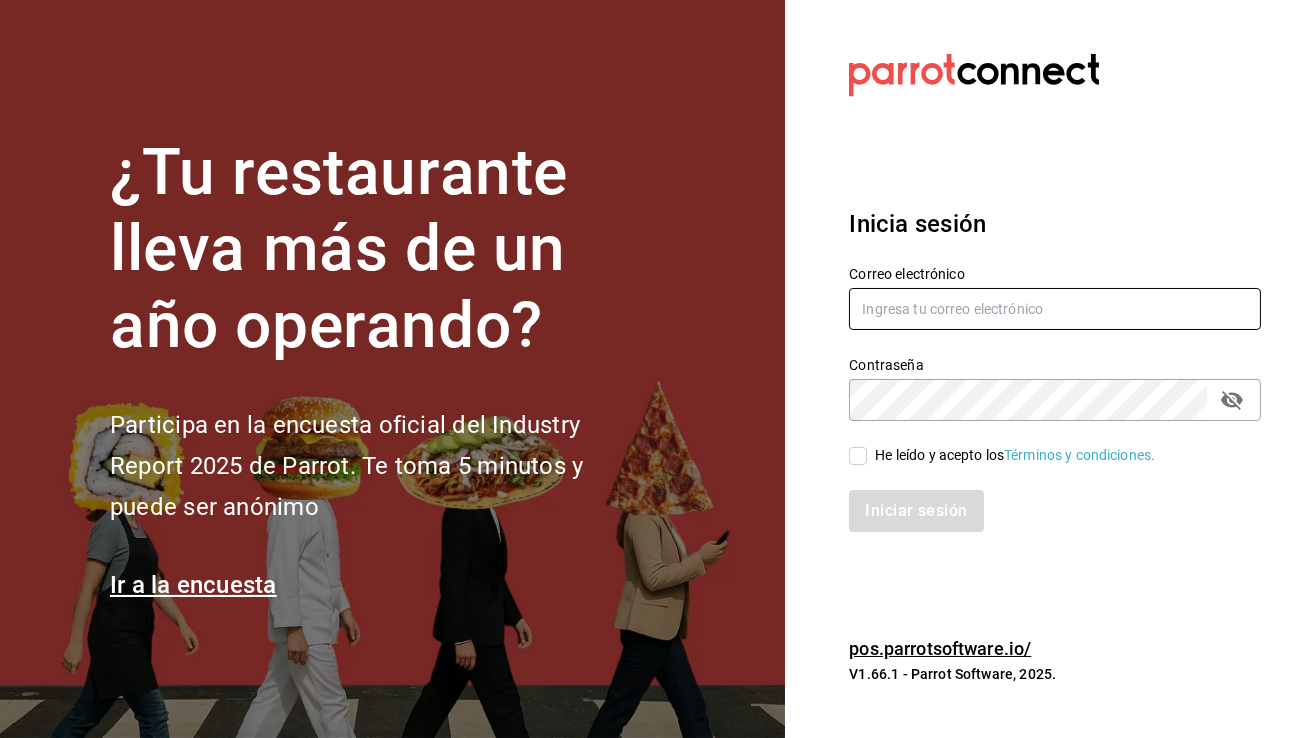 click at bounding box center [1055, 309] 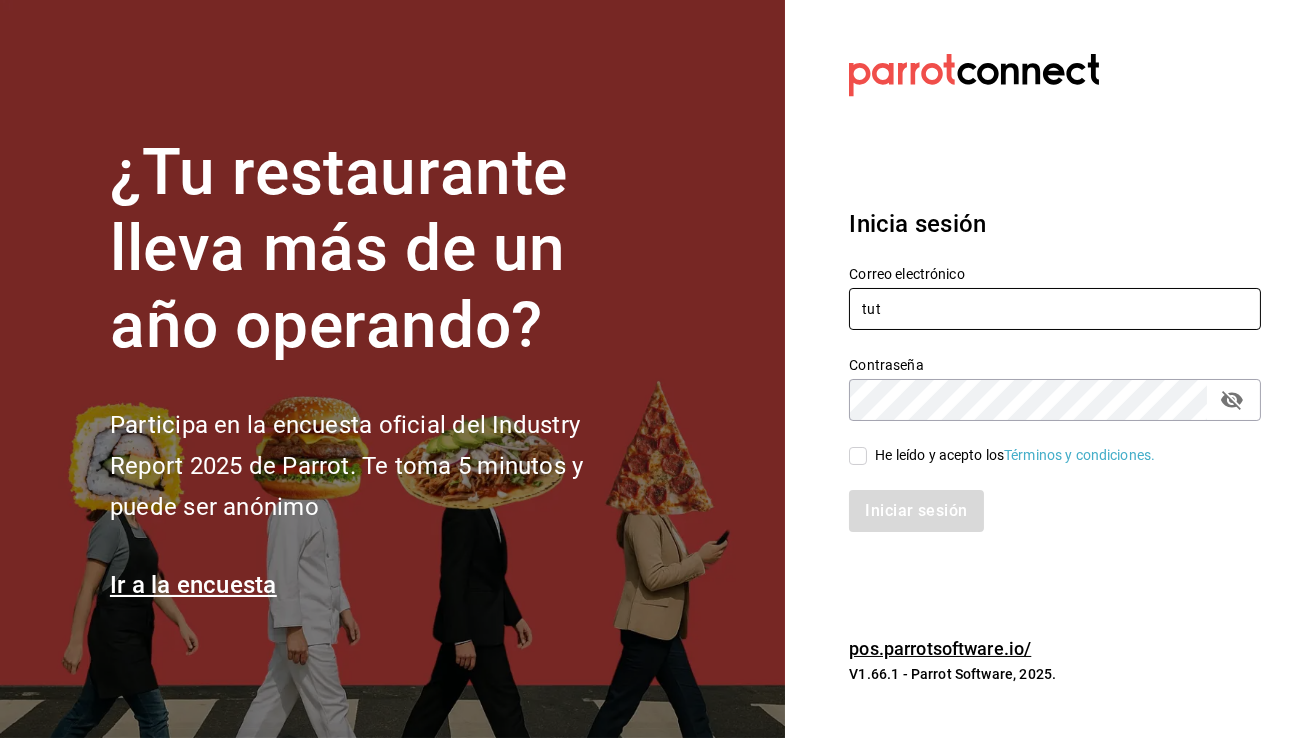 type on "tutcoffee@[EMAIL]" 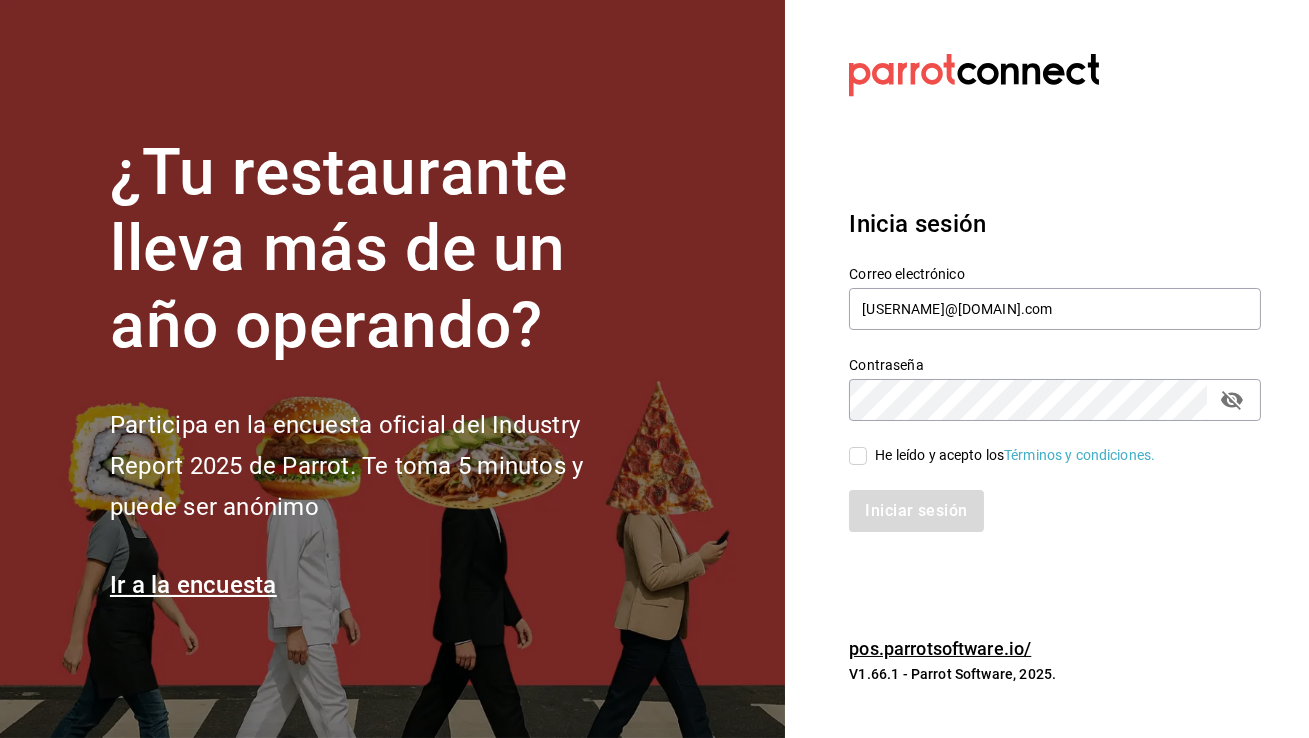 click on "He leído y acepto los  Términos y condiciones." at bounding box center (858, 456) 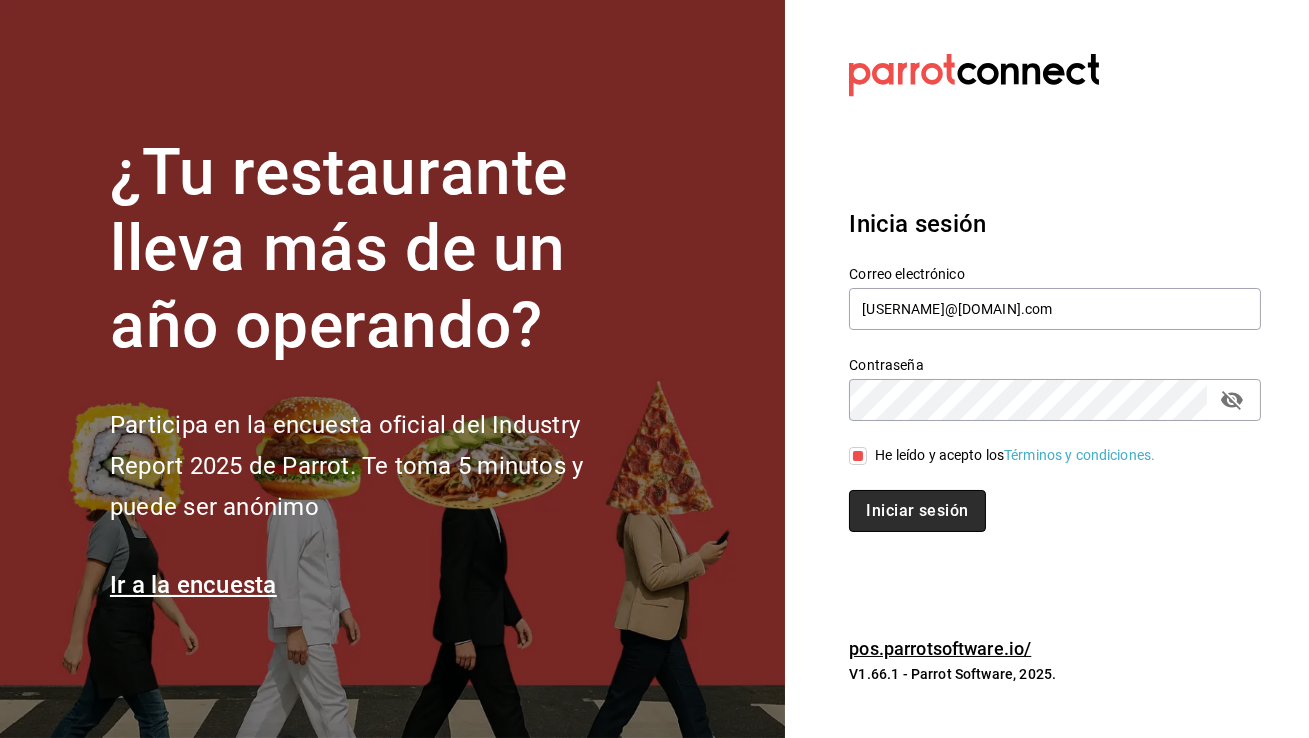 click on "Iniciar sesión" at bounding box center [917, 511] 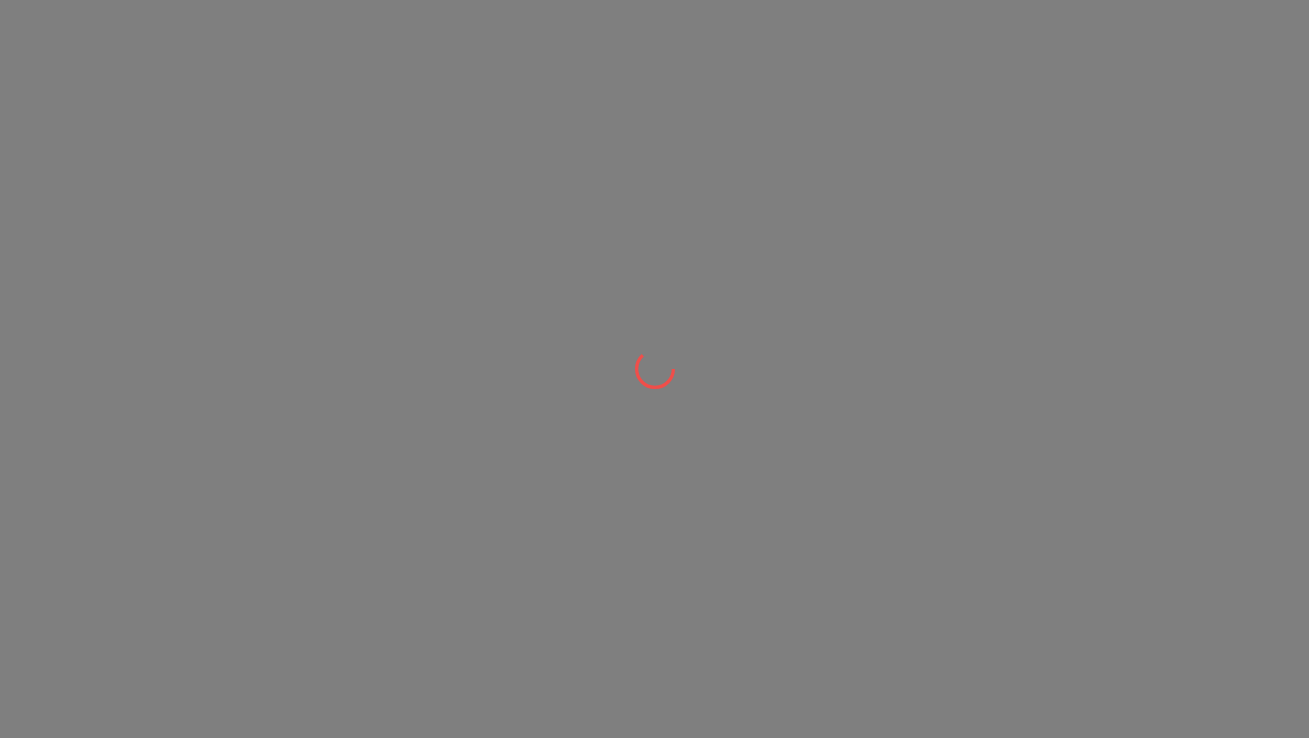 scroll, scrollTop: 0, scrollLeft: 0, axis: both 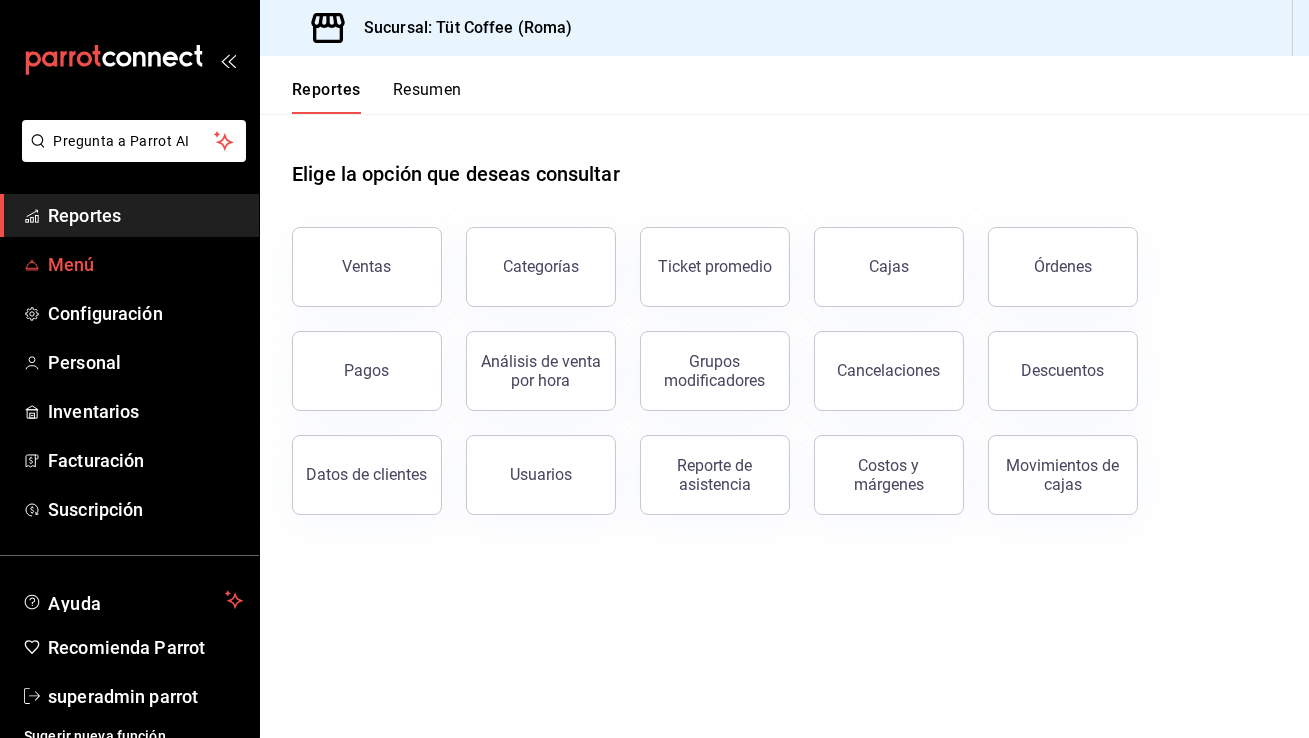 click on "Menú" at bounding box center [145, 264] 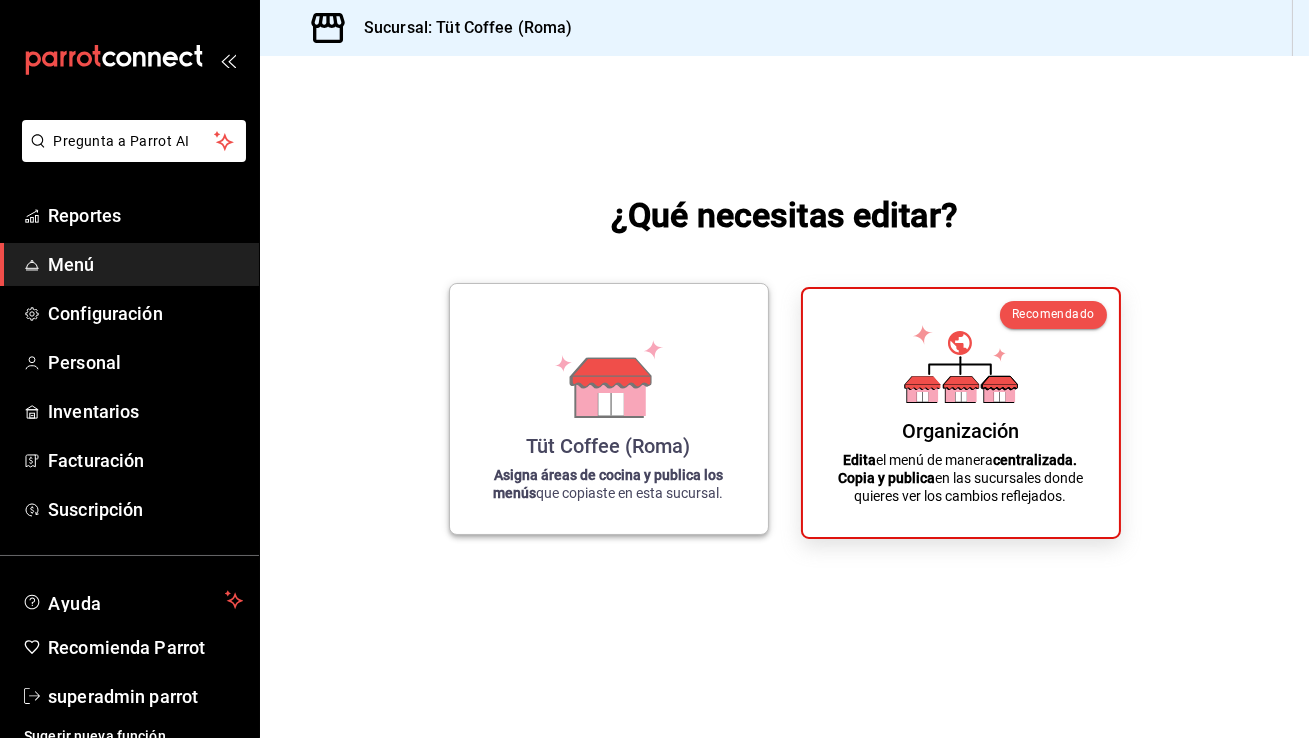 click on "Tüt Coffee (Roma) Asigna áreas de cocina y publica los menús  que copiaste en esta sucursal." at bounding box center (609, 409) 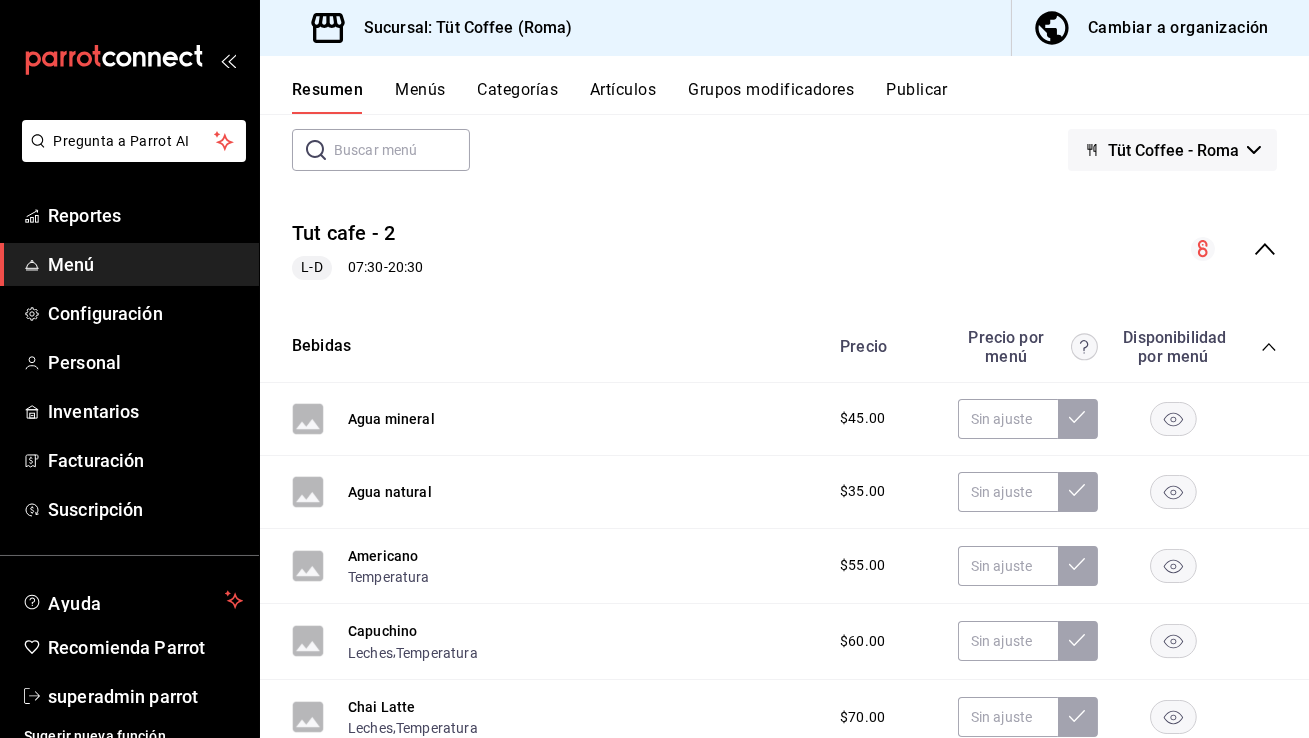 scroll, scrollTop: 111, scrollLeft: 0, axis: vertical 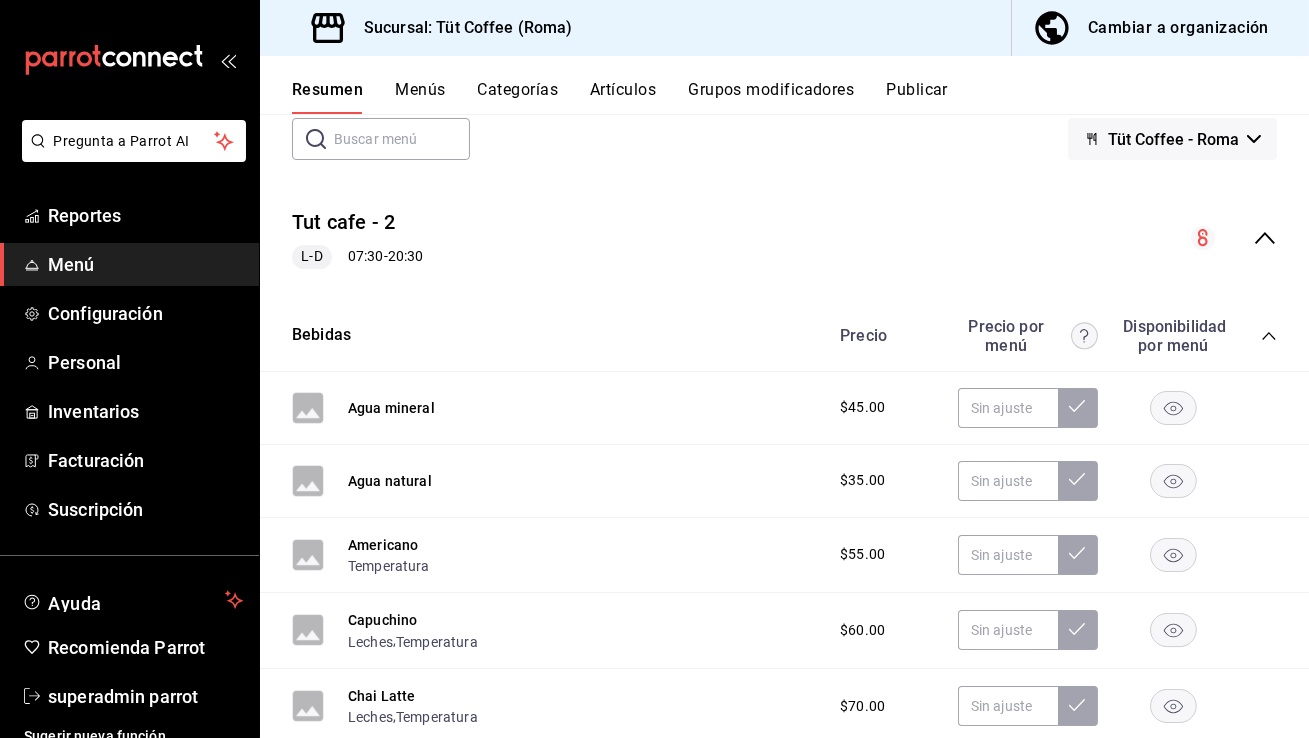 click on "Menús" at bounding box center (420, 97) 